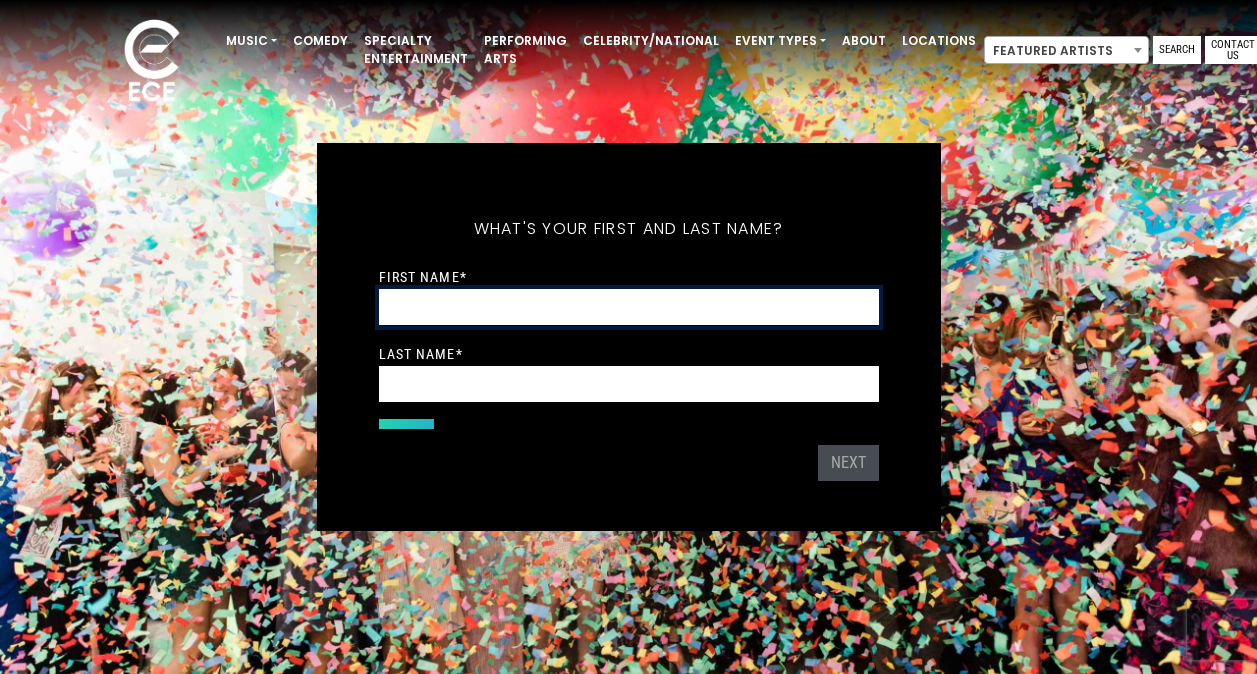 scroll, scrollTop: 0, scrollLeft: 0, axis: both 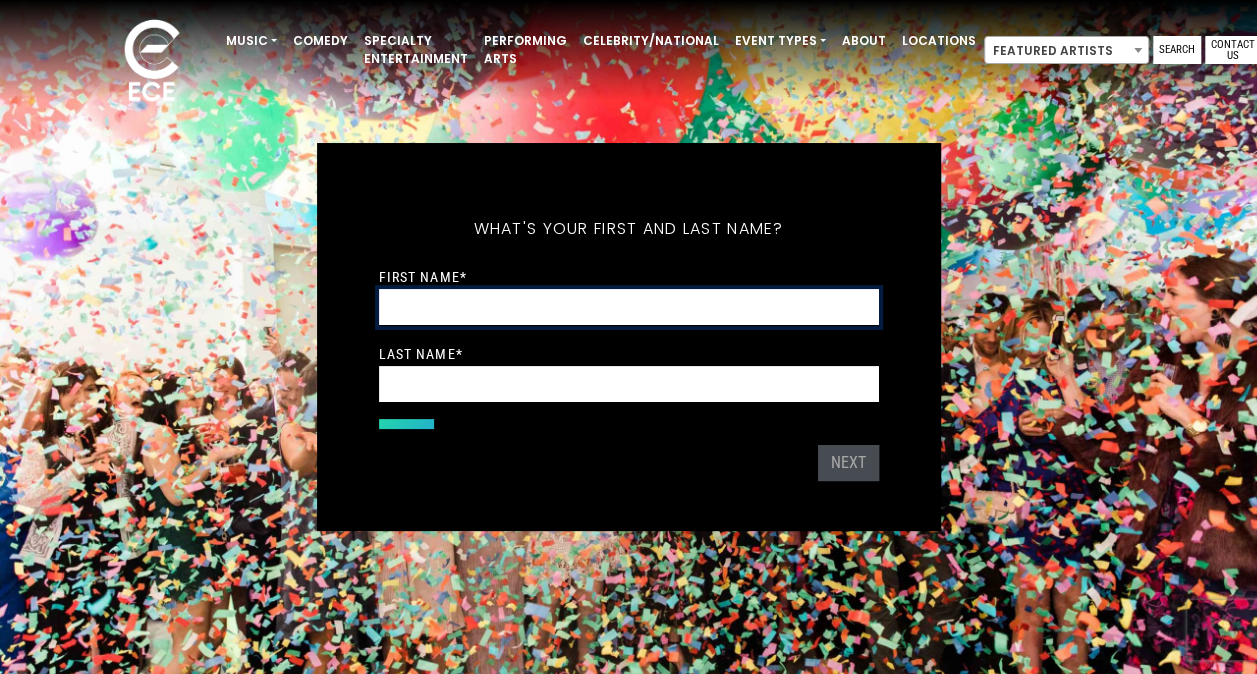 click on "First Name *" at bounding box center [629, 307] 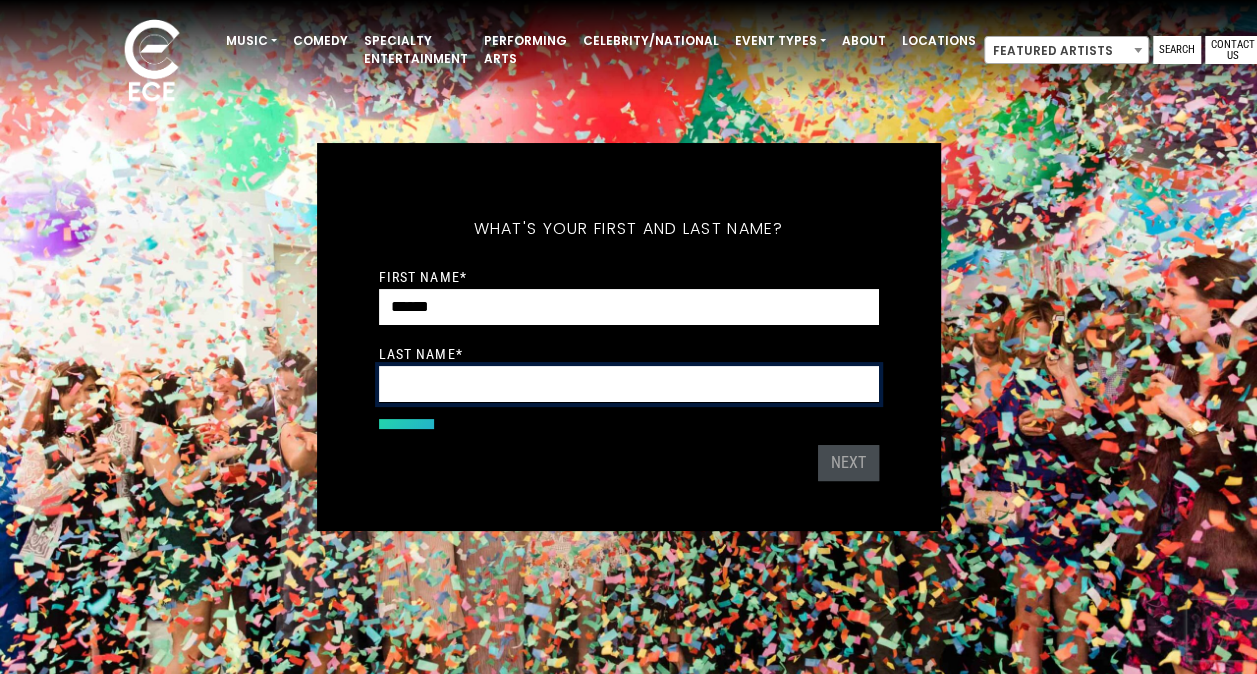 type on "******" 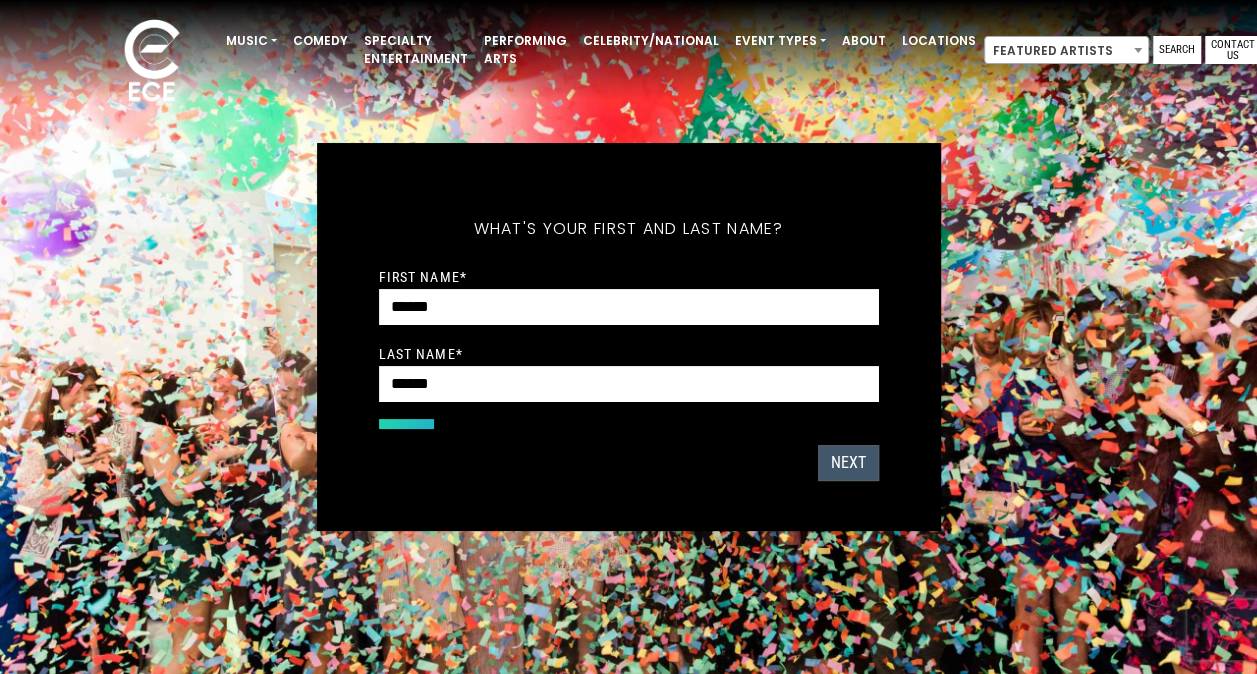 click on "Next" at bounding box center [848, 463] 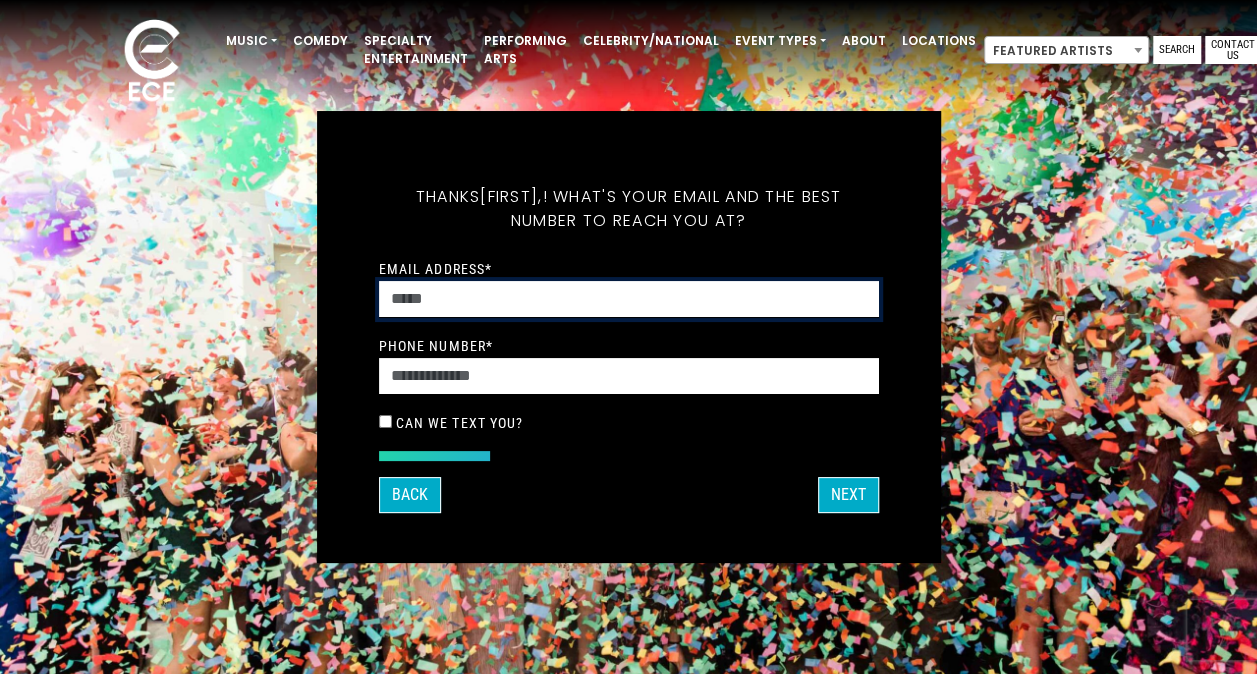 click on "Email Address *" at bounding box center (629, 299) 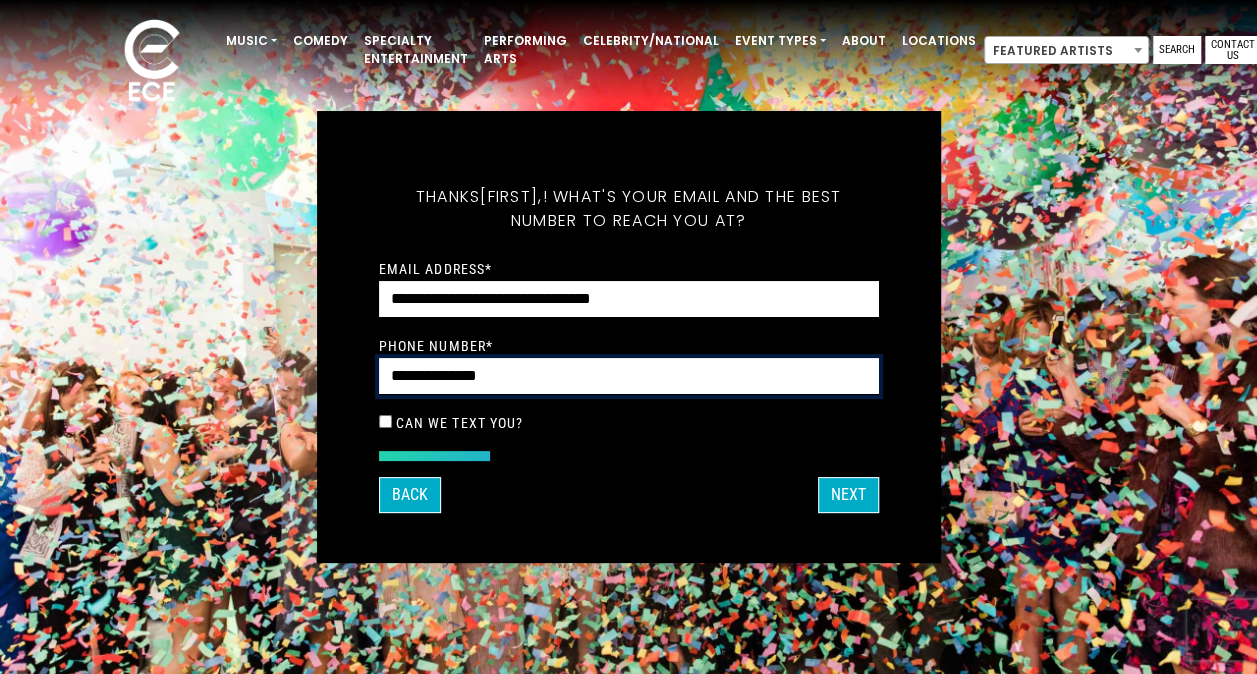 click on "**********" at bounding box center (629, 376) 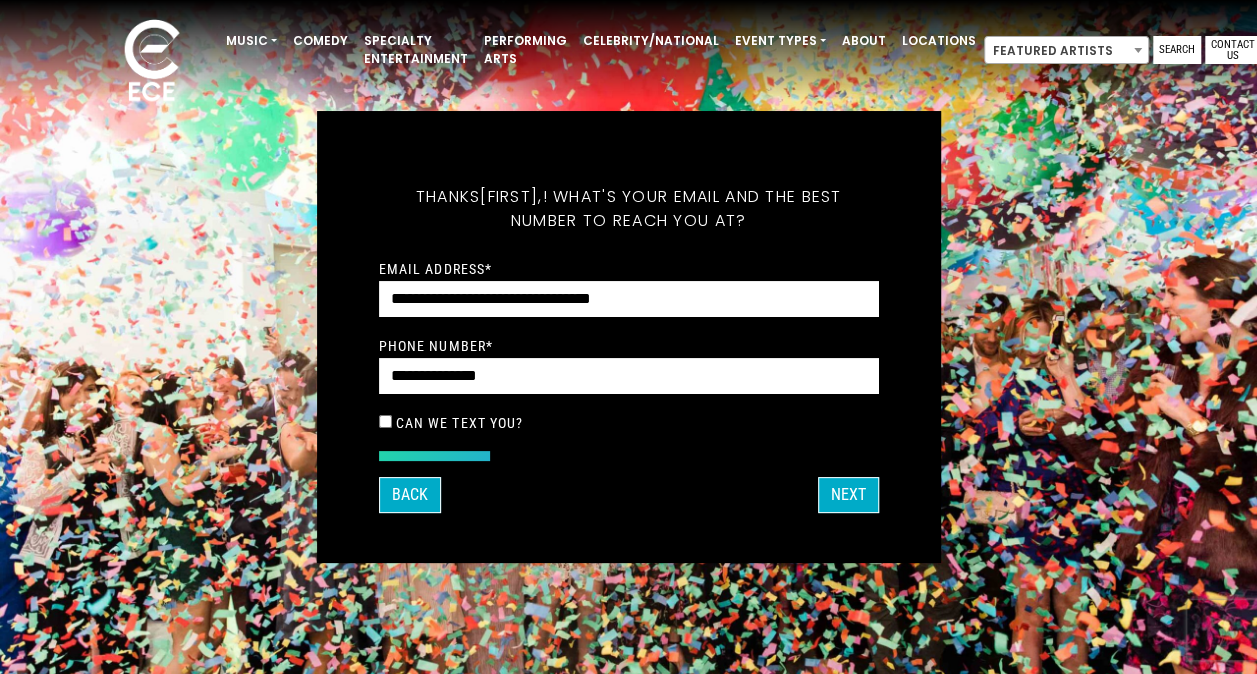 click on "Can we text you?" at bounding box center (460, 423) 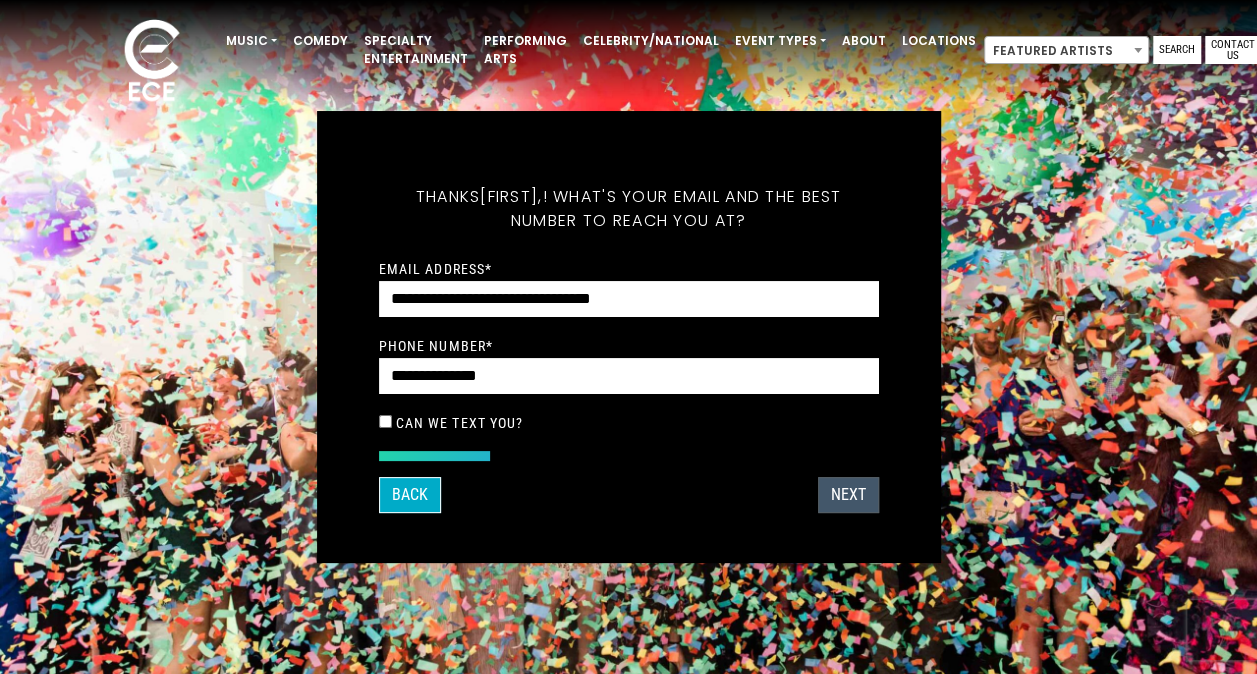 click on "Next" at bounding box center [848, 495] 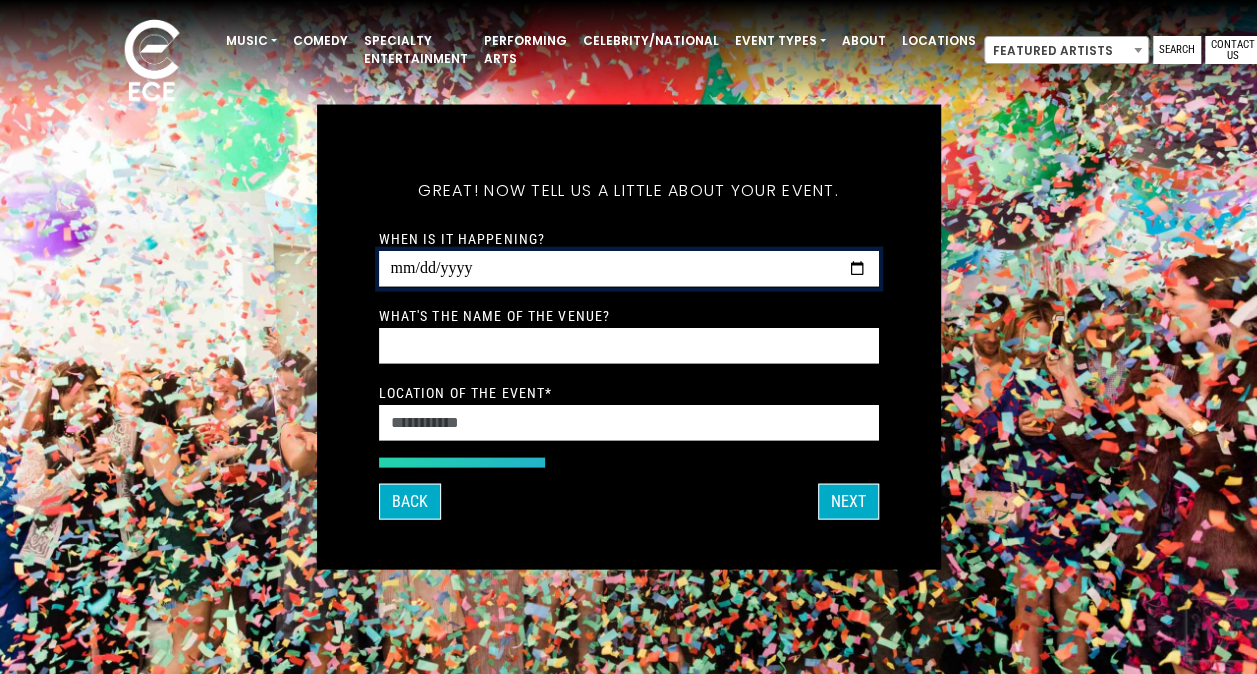 click on "When is it happening?" at bounding box center (629, 269) 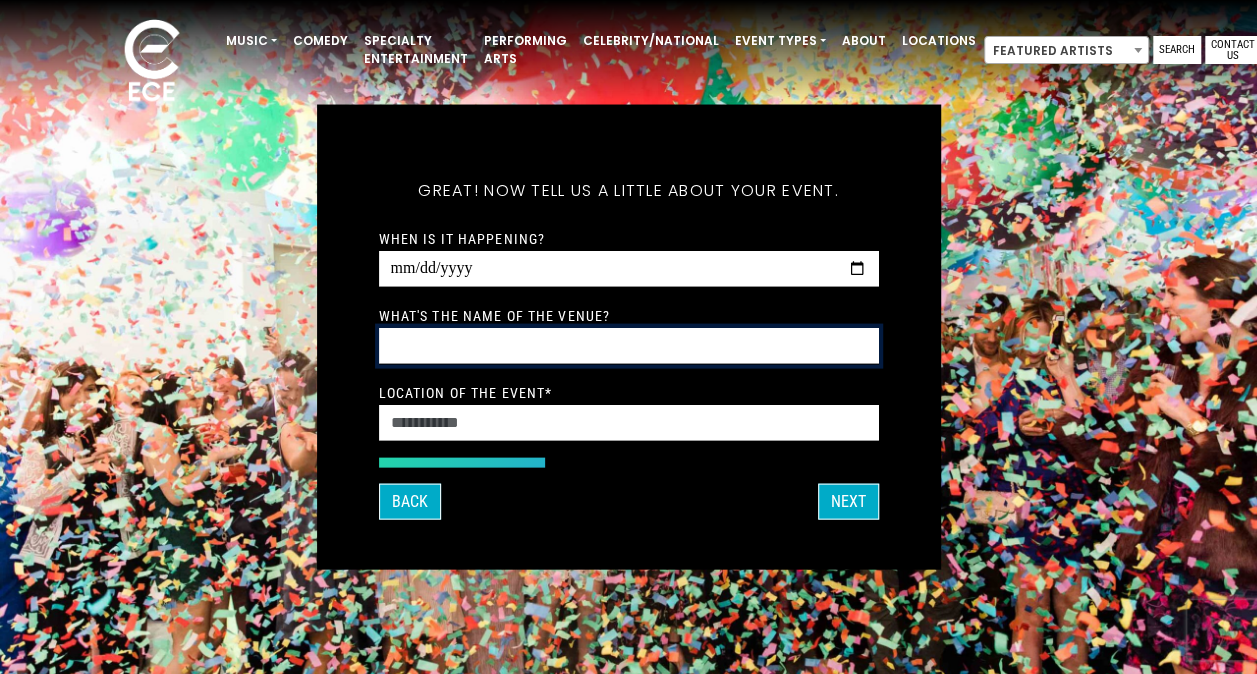 click on "What's the name of the venue?" at bounding box center [629, 346] 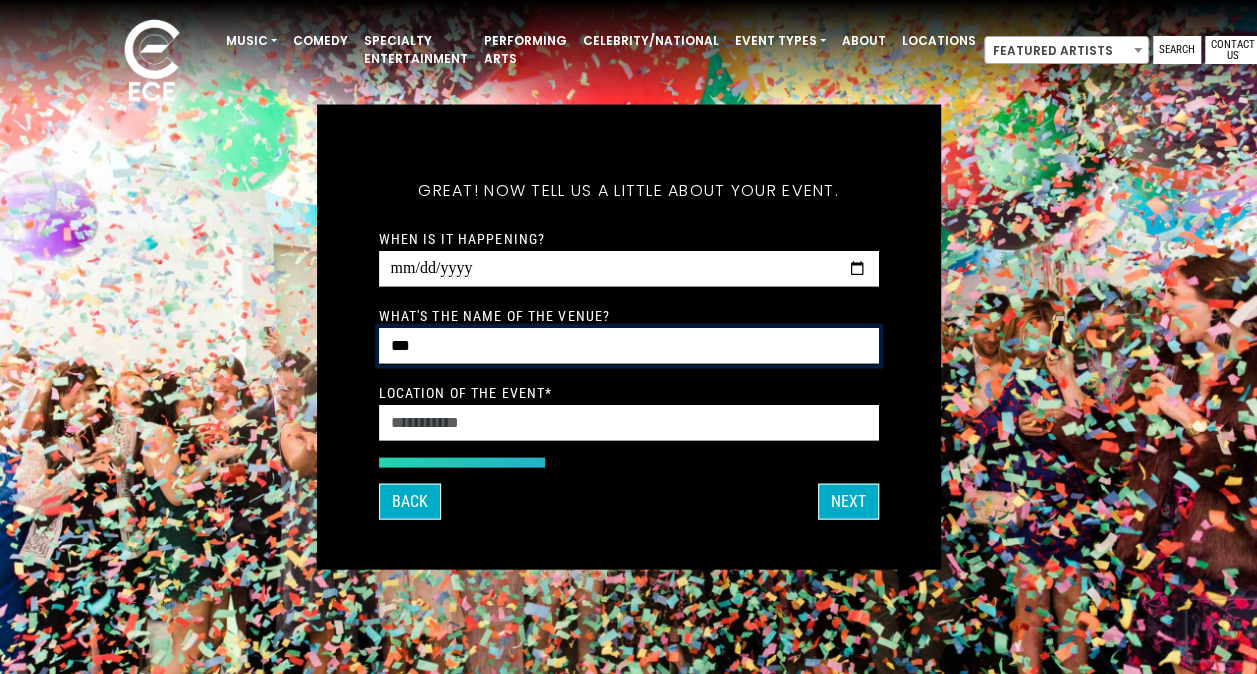 type on "***" 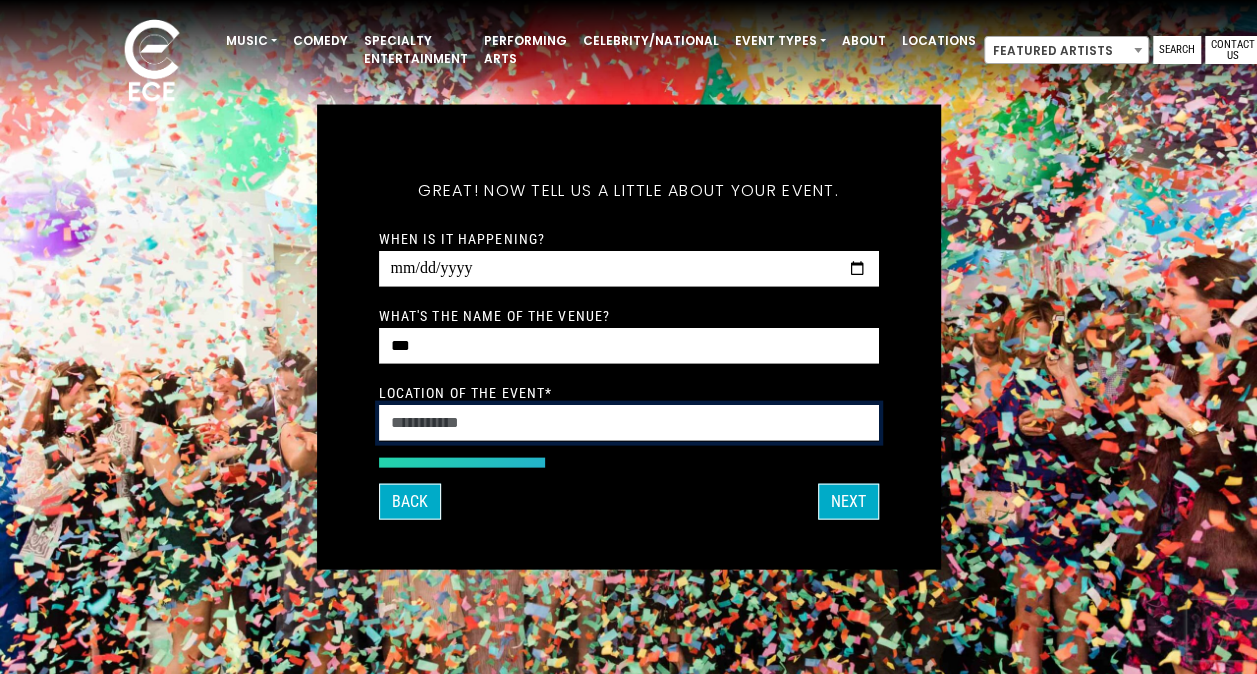 click on "Location of the event *" at bounding box center (629, 423) 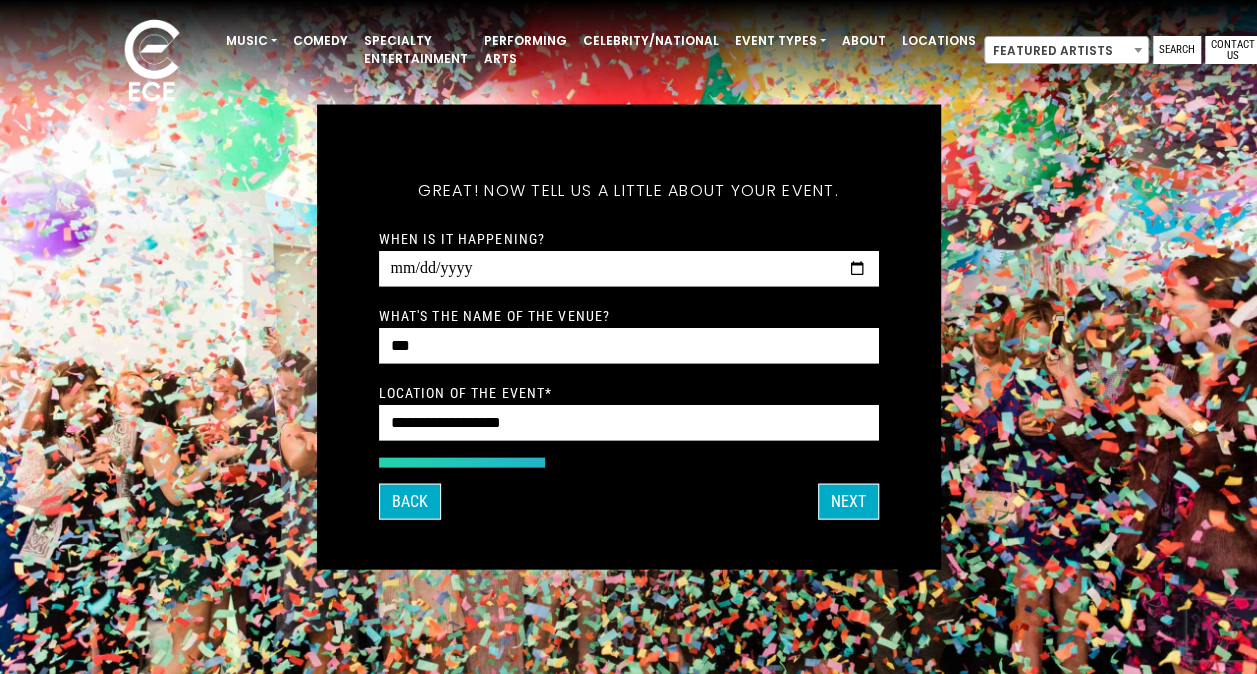 type on "**********" 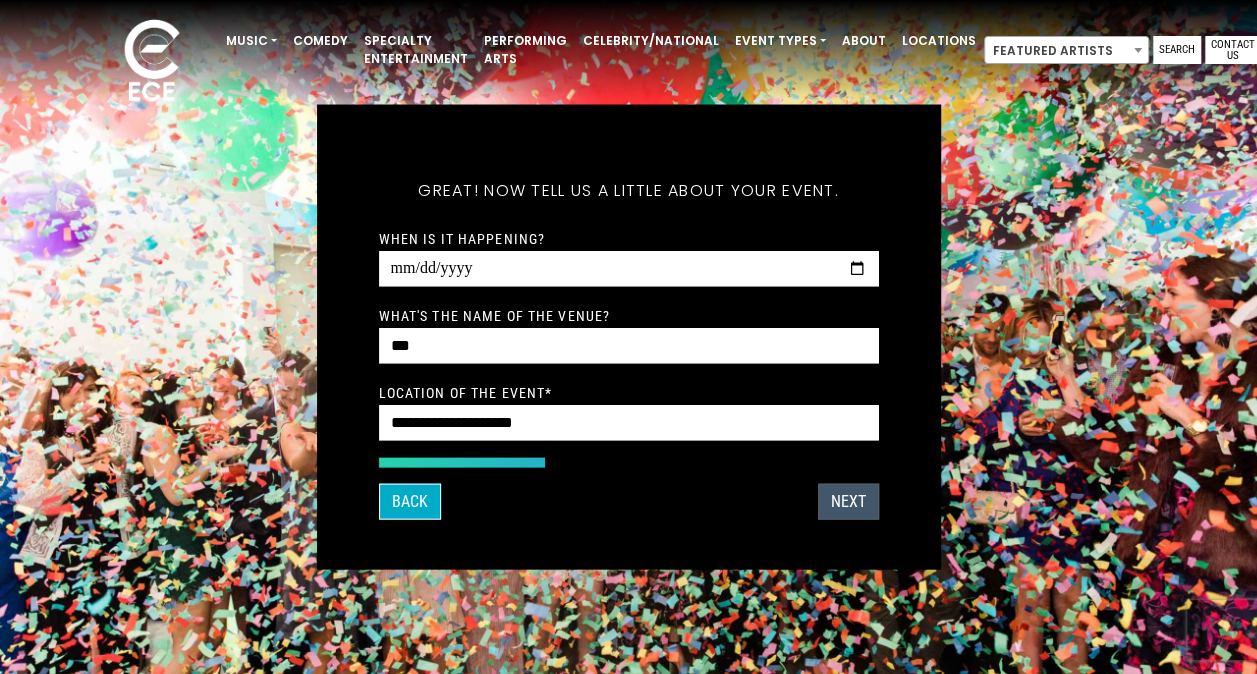 click on "Next" at bounding box center [848, 502] 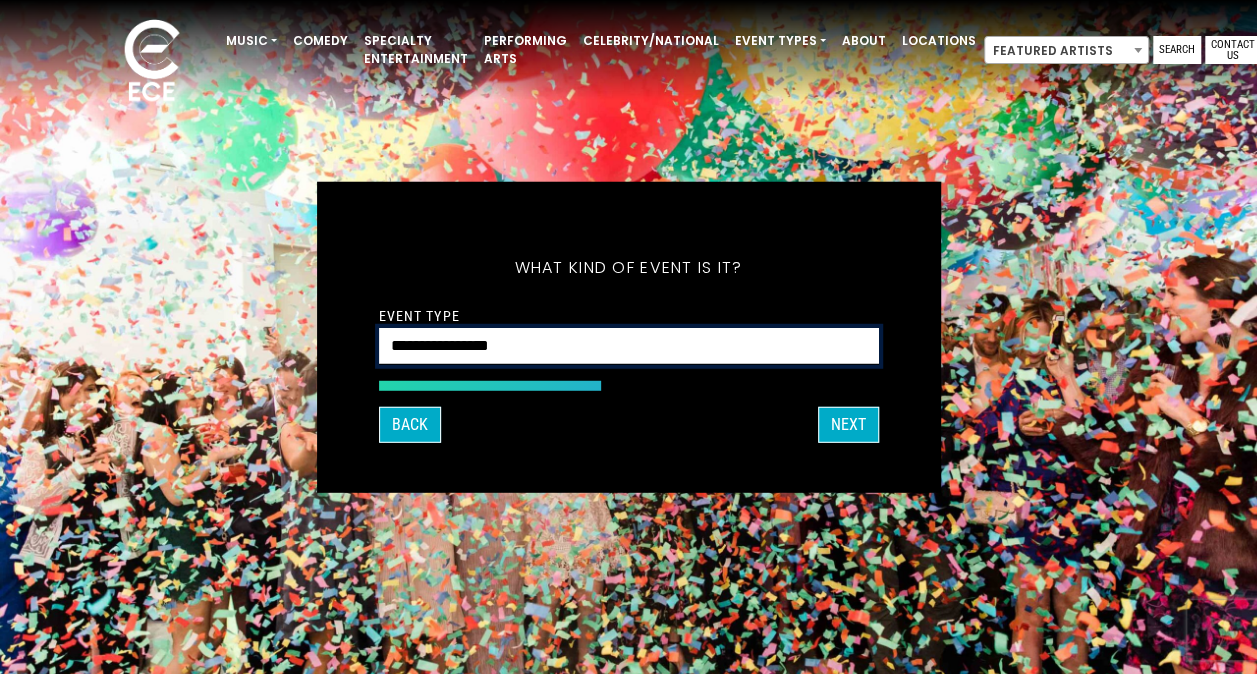 click on "**********" at bounding box center (629, 346) 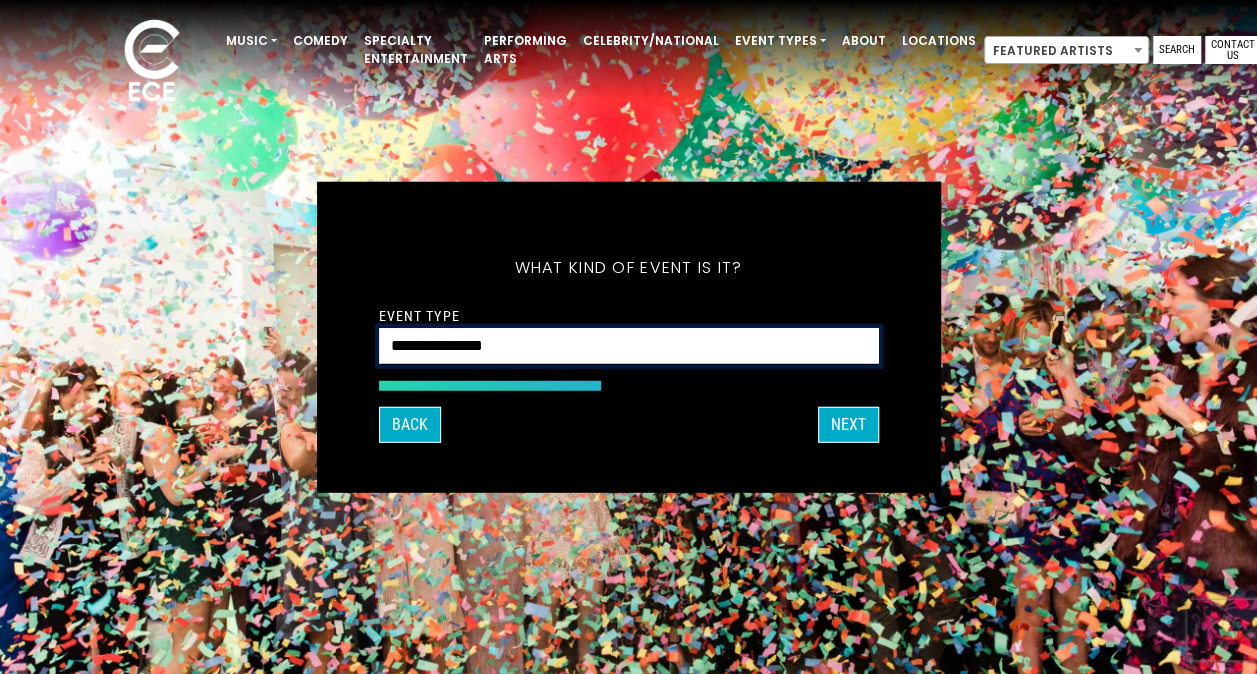 click on "**********" at bounding box center [629, 346] 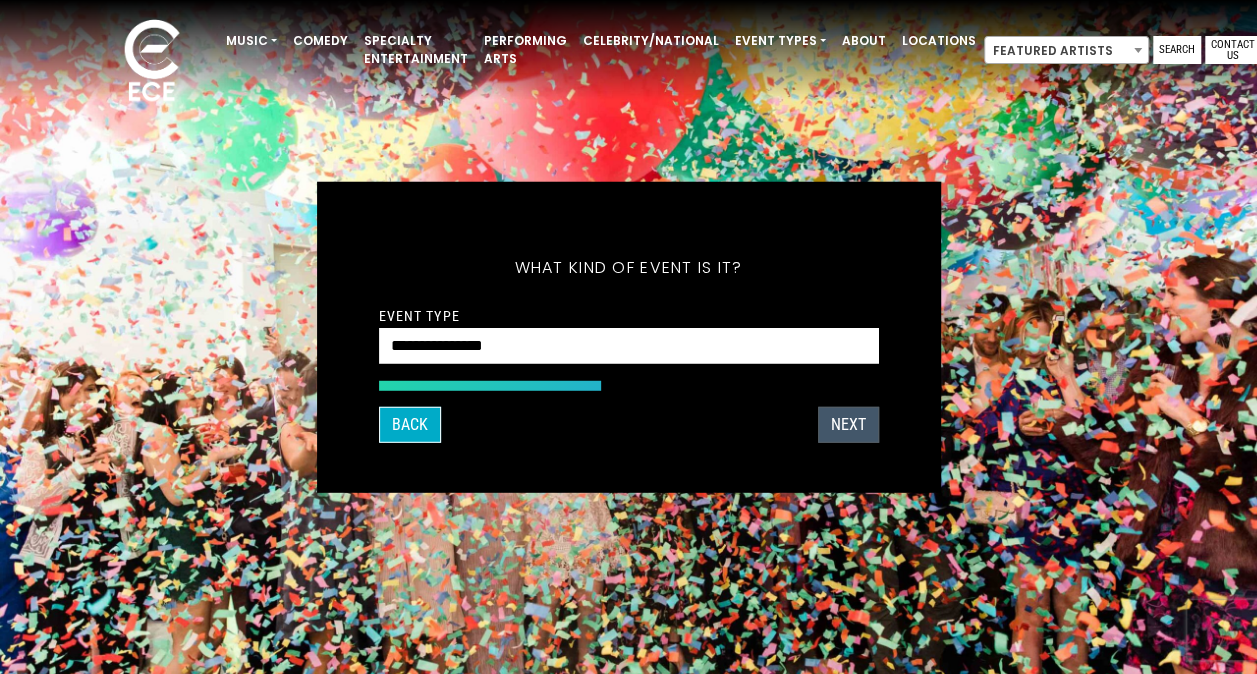 click on "Next" at bounding box center [848, 424] 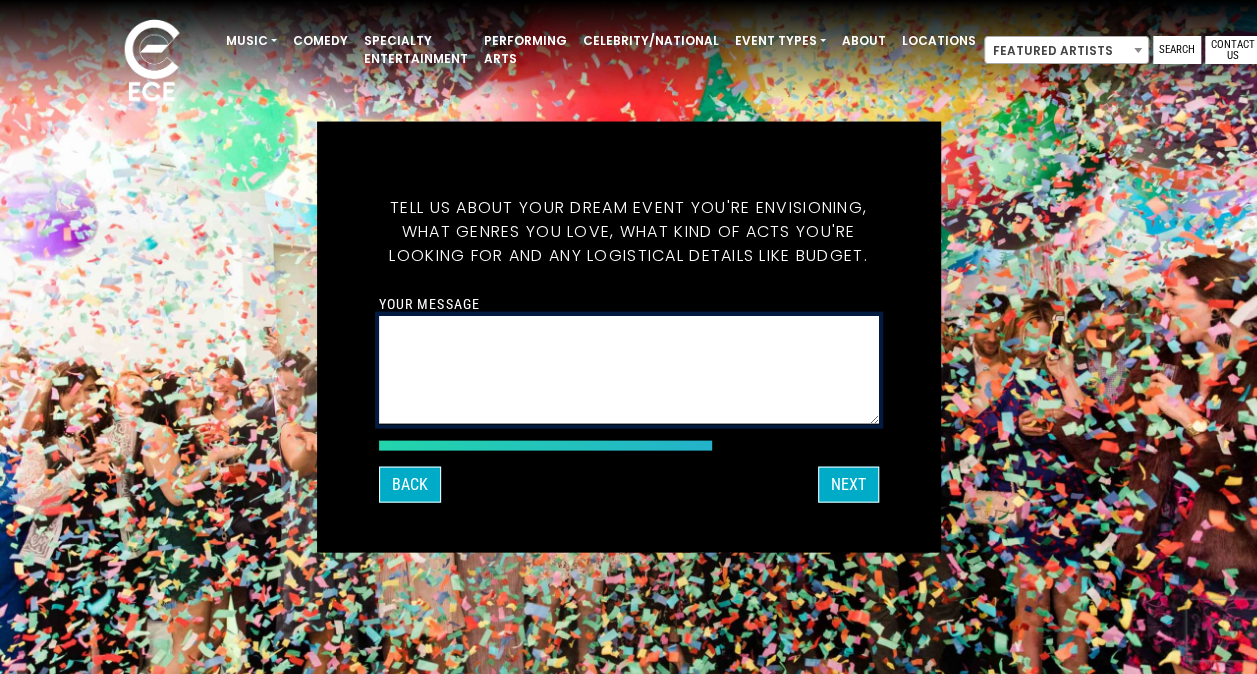 click on "Your message" at bounding box center (629, 370) 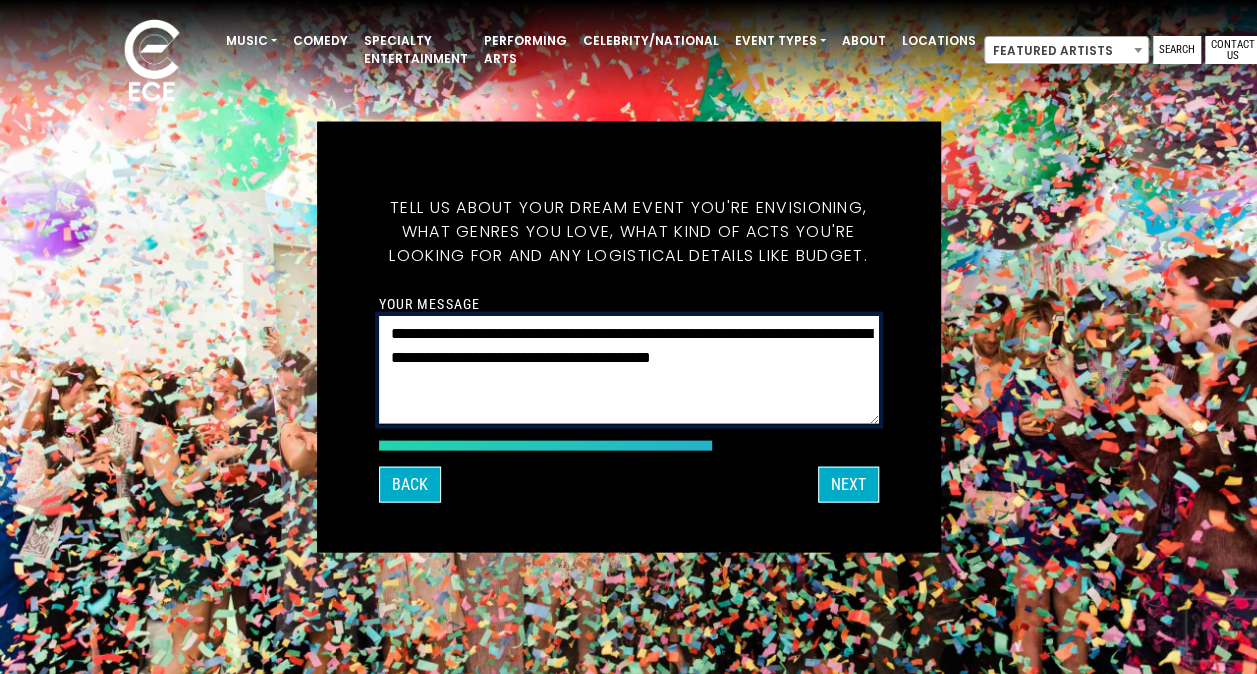 click on "**********" at bounding box center [629, 370] 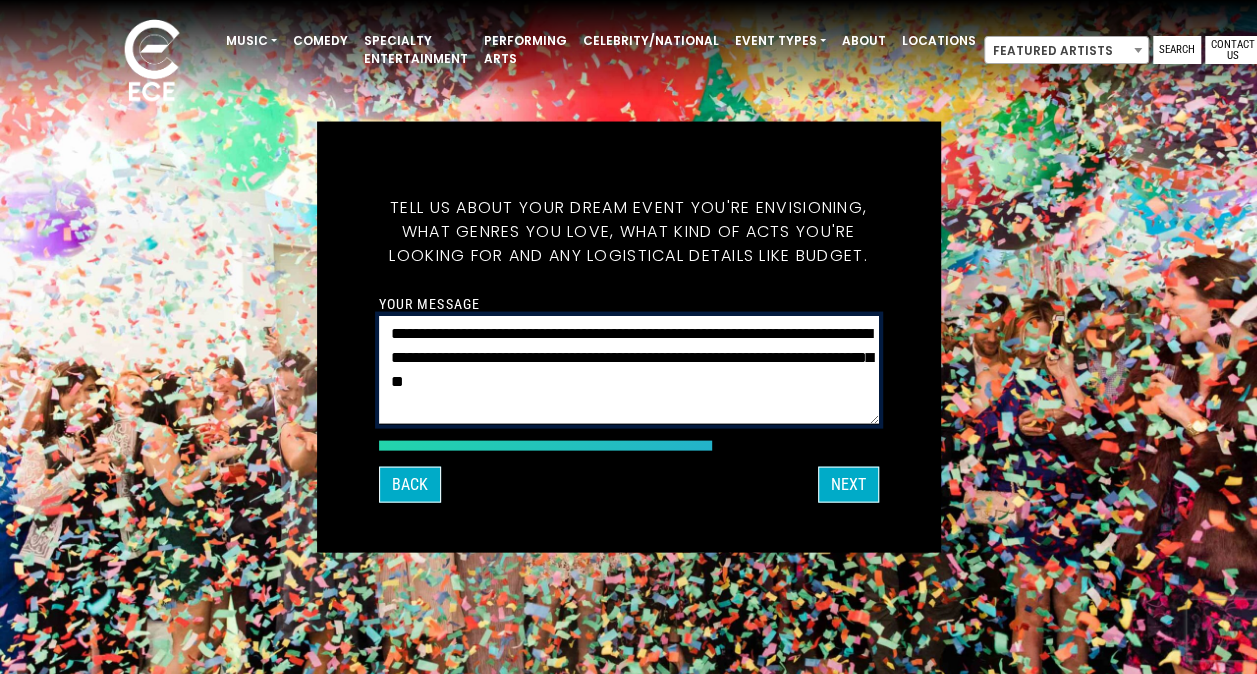 click on "**********" at bounding box center (629, 370) 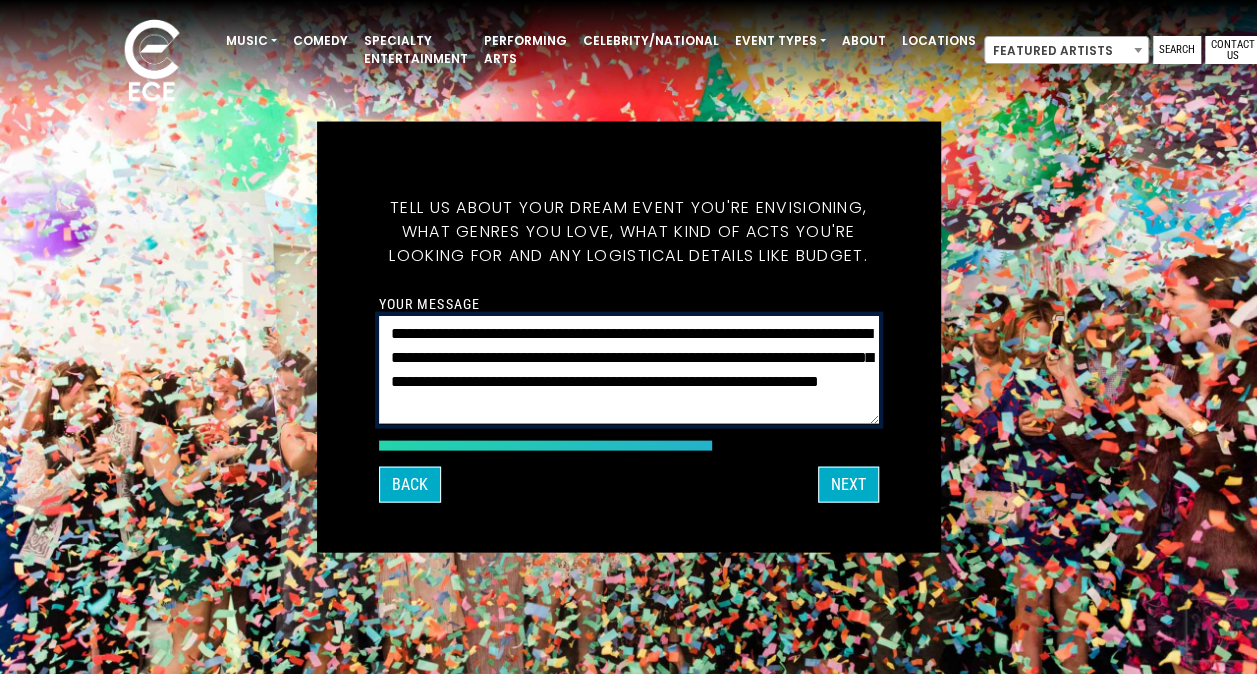 scroll, scrollTop: 16, scrollLeft: 0, axis: vertical 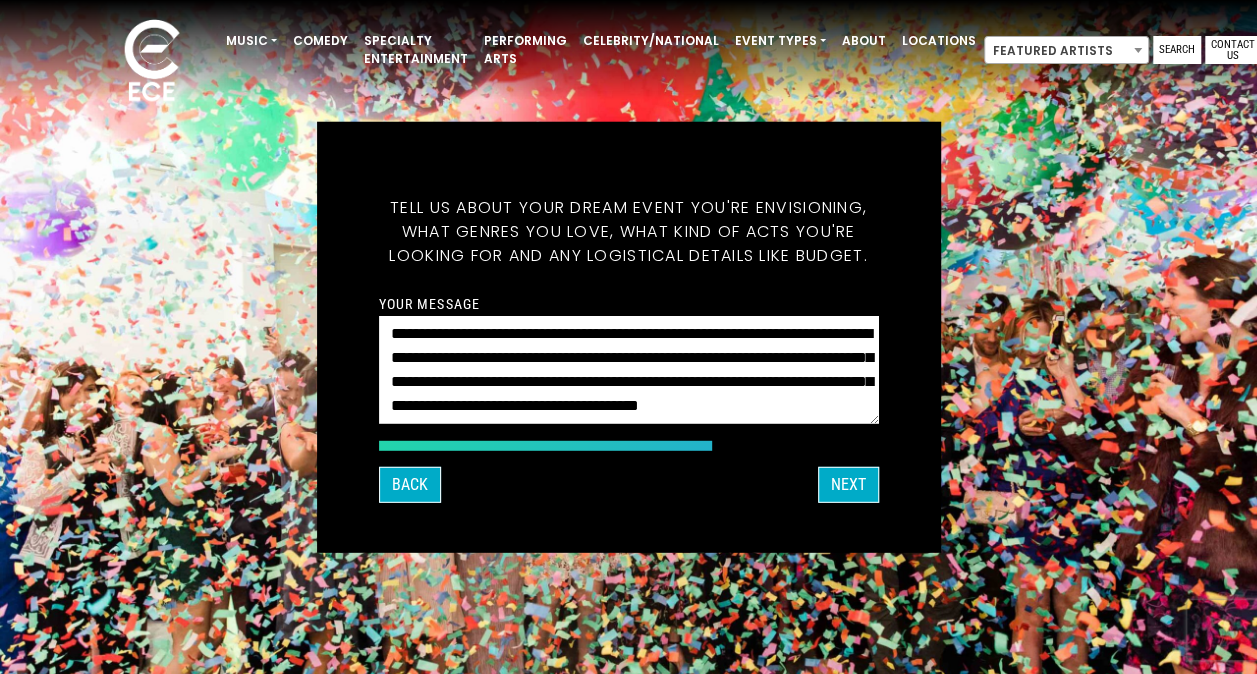 drag, startPoint x: 842, startPoint y: 488, endPoint x: 750, endPoint y: 470, distance: 93.74433 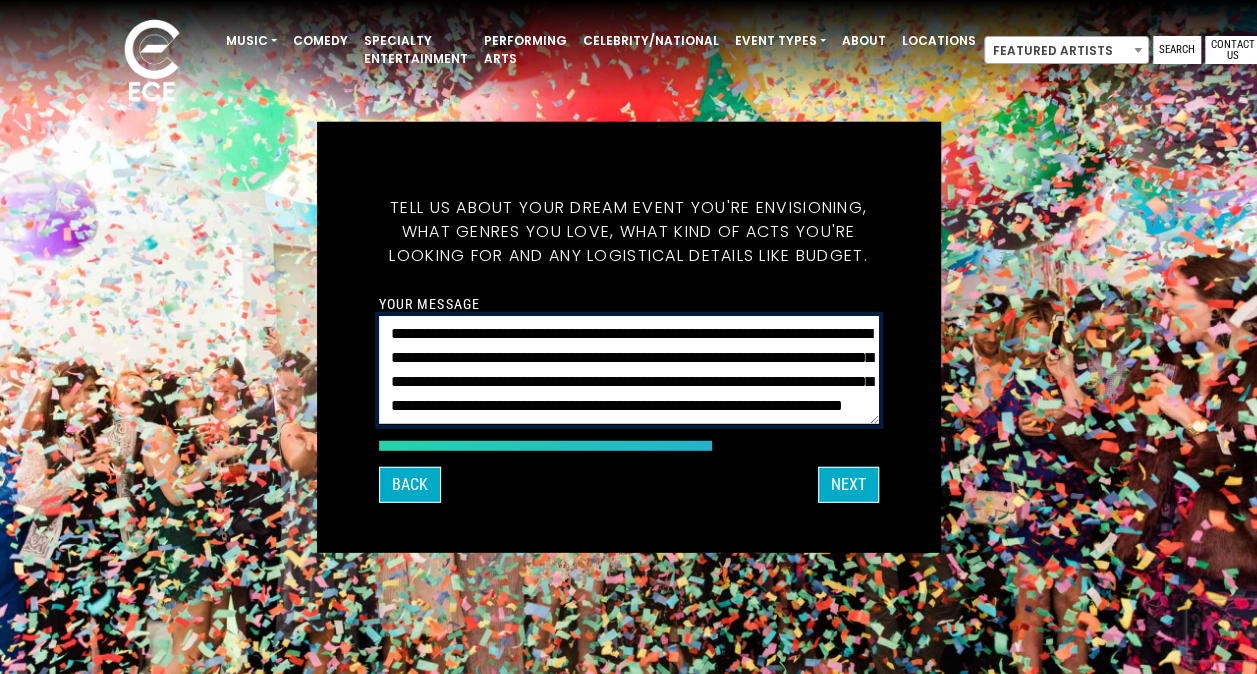 scroll, scrollTop: 48, scrollLeft: 0, axis: vertical 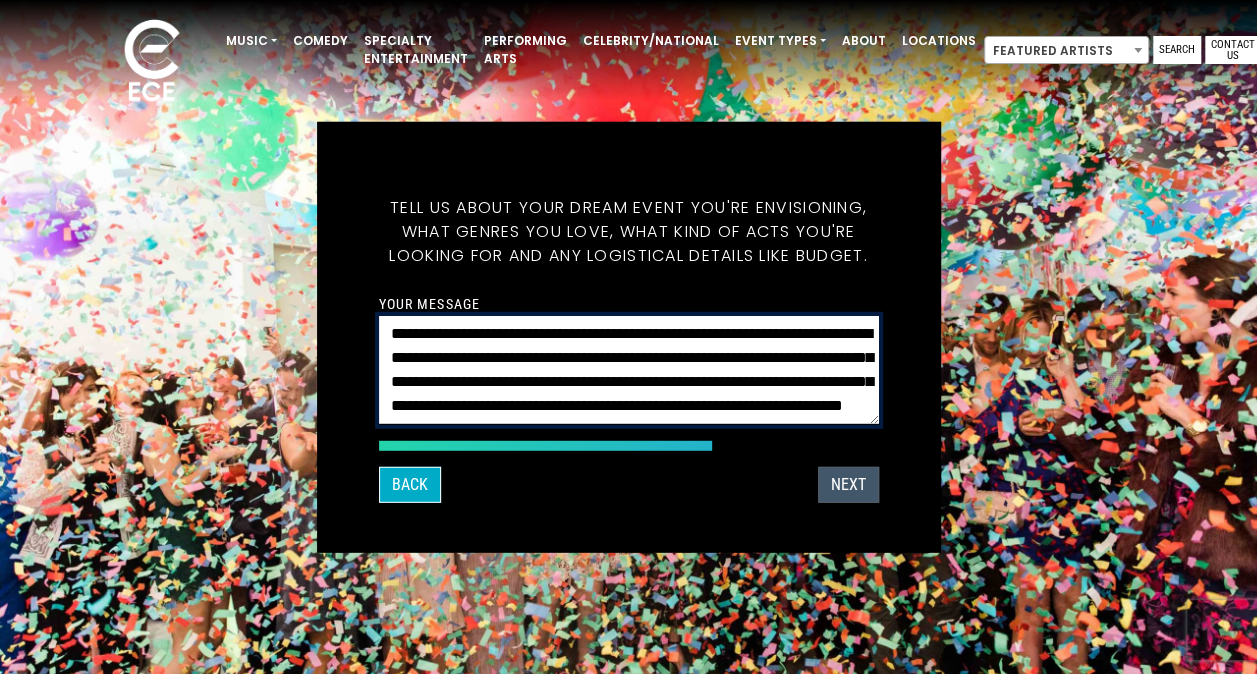 type on "**********" 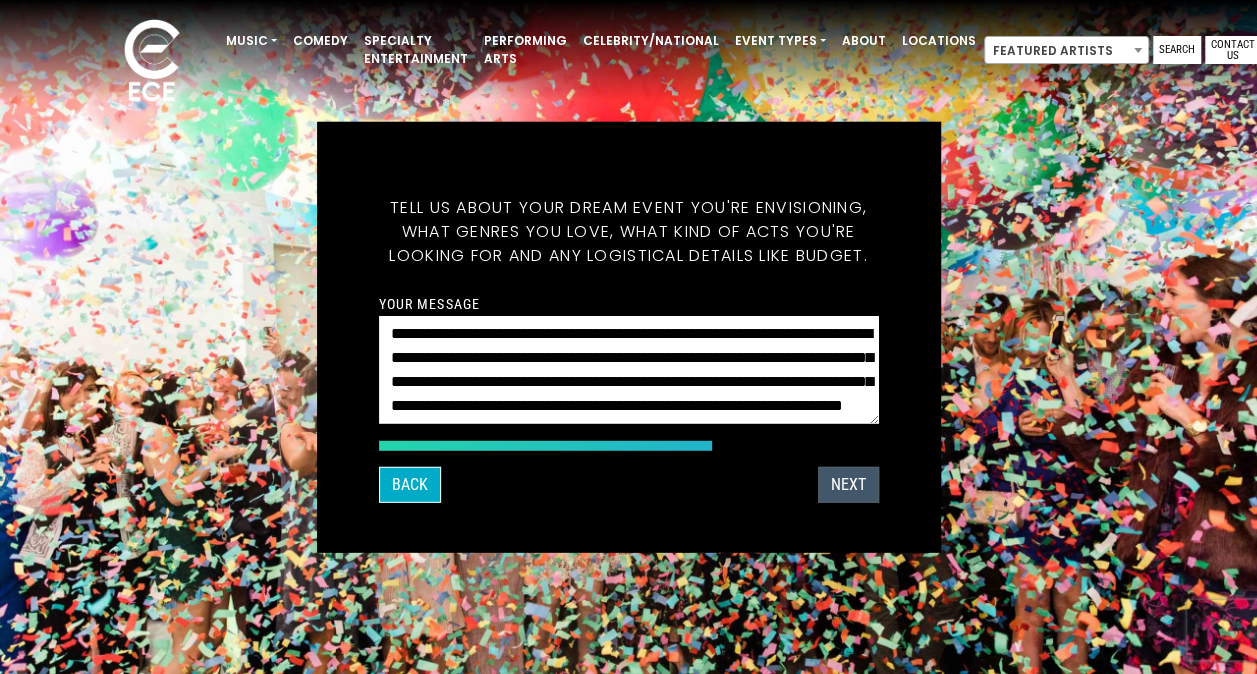 click on "Next" at bounding box center [848, 484] 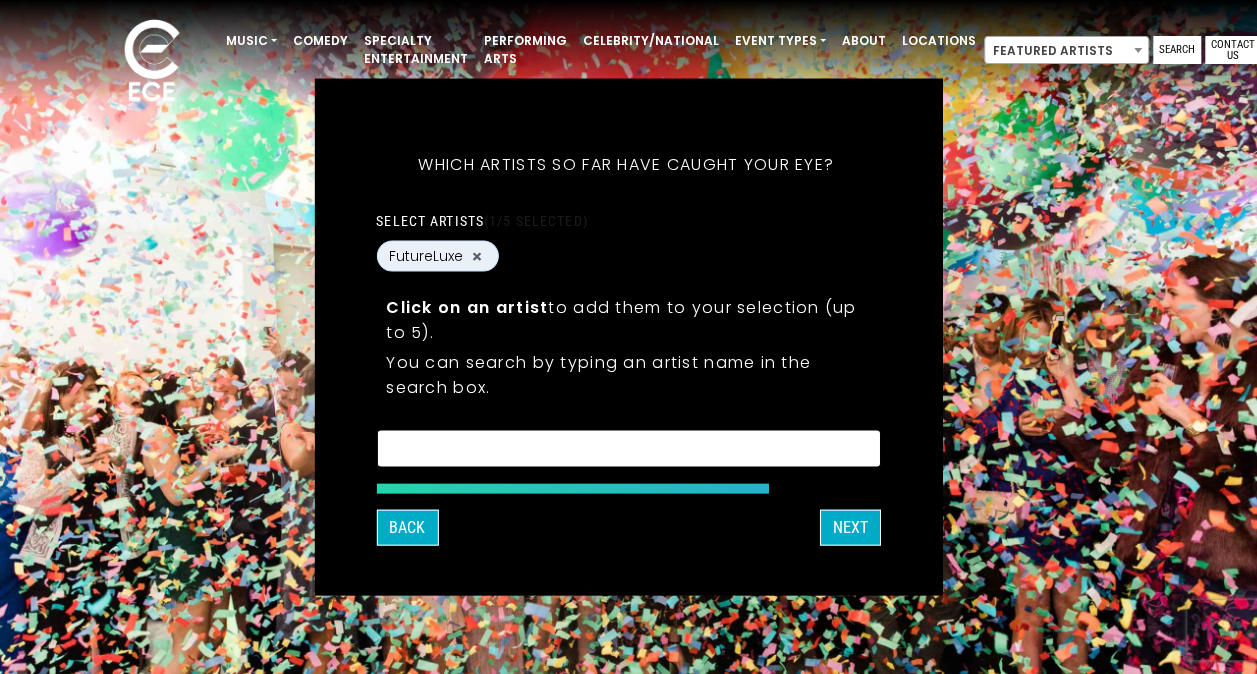 click at bounding box center [628, 452] 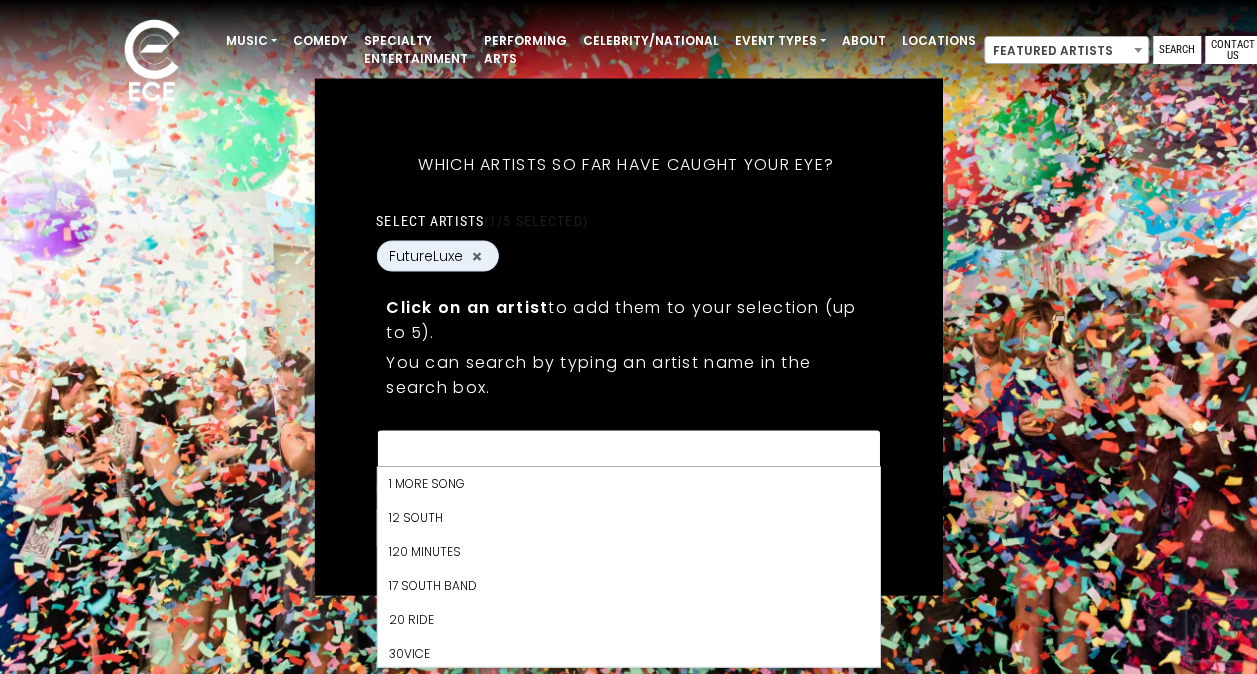 scroll, scrollTop: 9792, scrollLeft: 0, axis: vertical 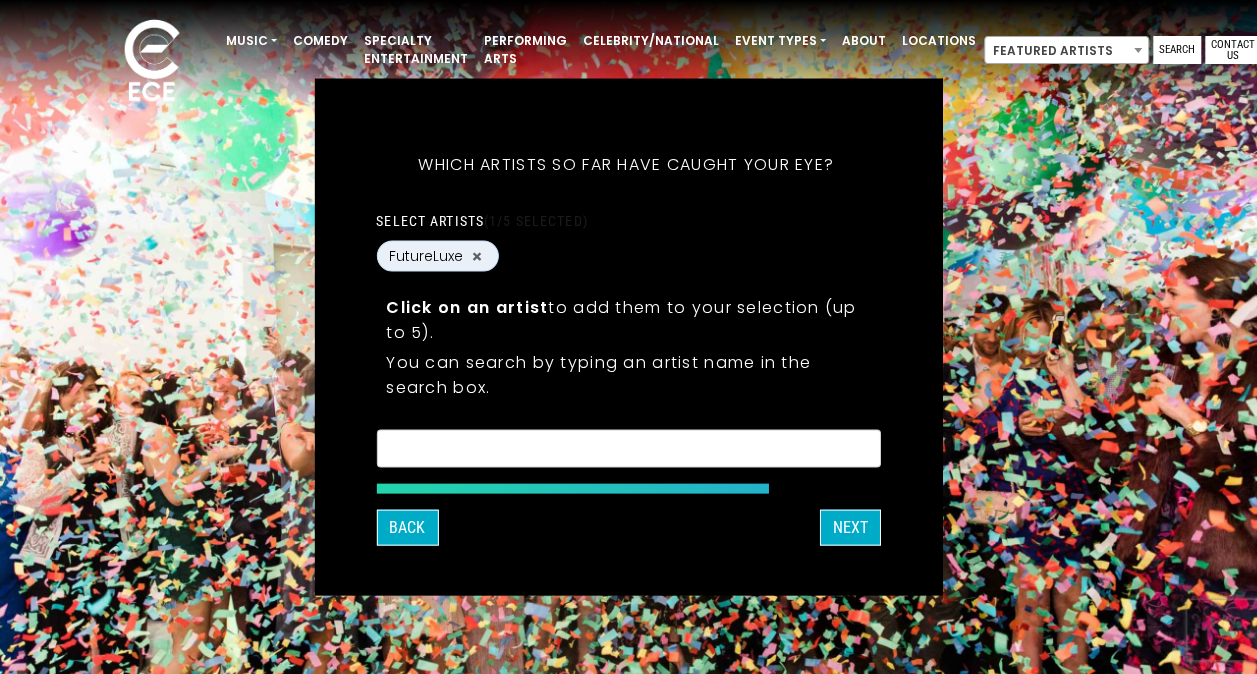 click on "Click on an artist to add them to your selection (up to 5).
You can search by typing an artist name in the search box." at bounding box center (628, 350) 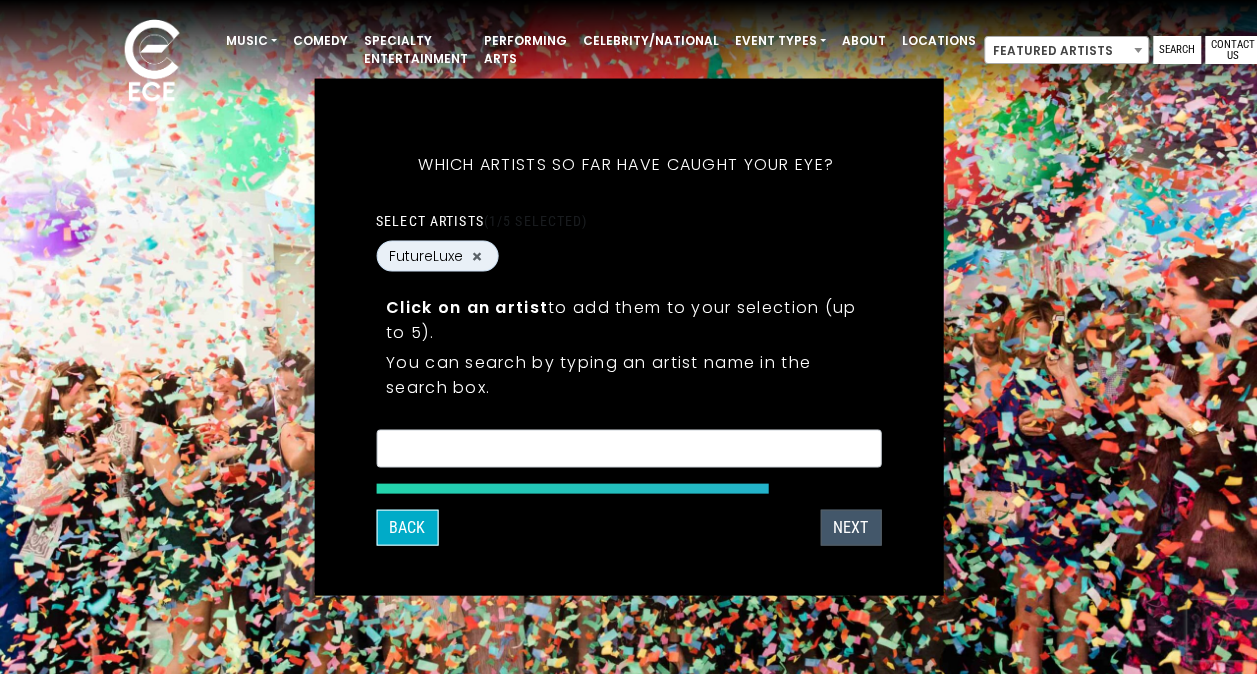click on "Next" at bounding box center [850, 528] 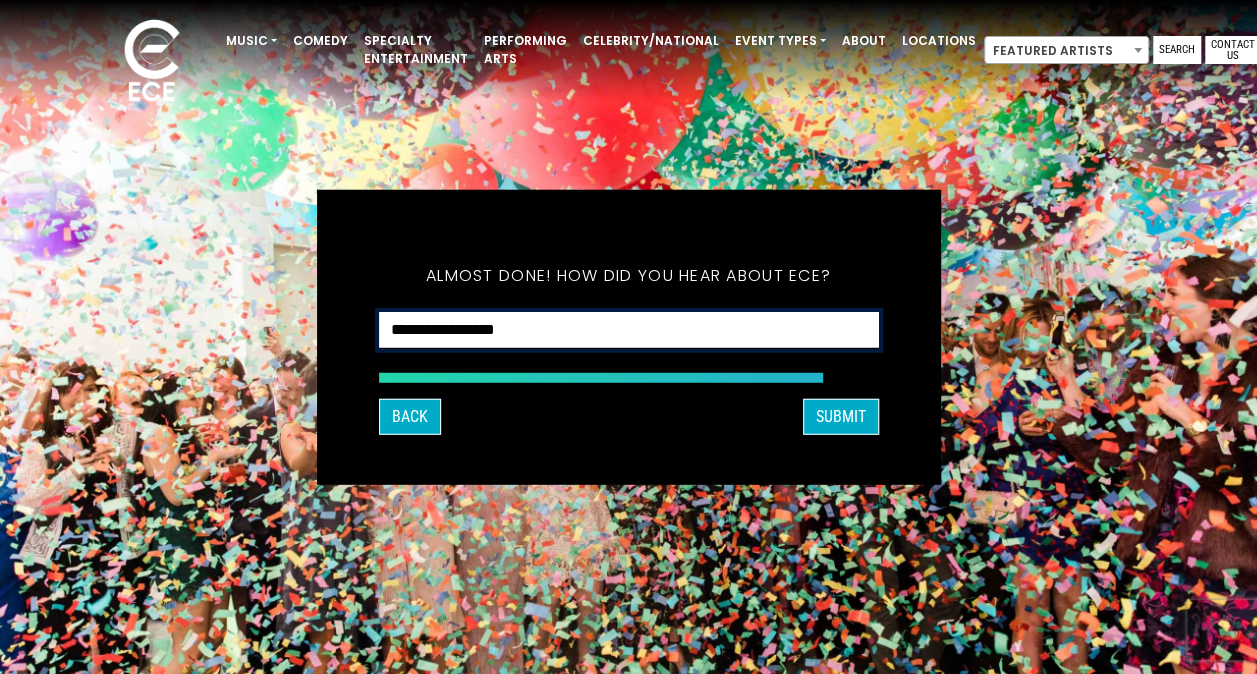 click on "**********" at bounding box center [629, 330] 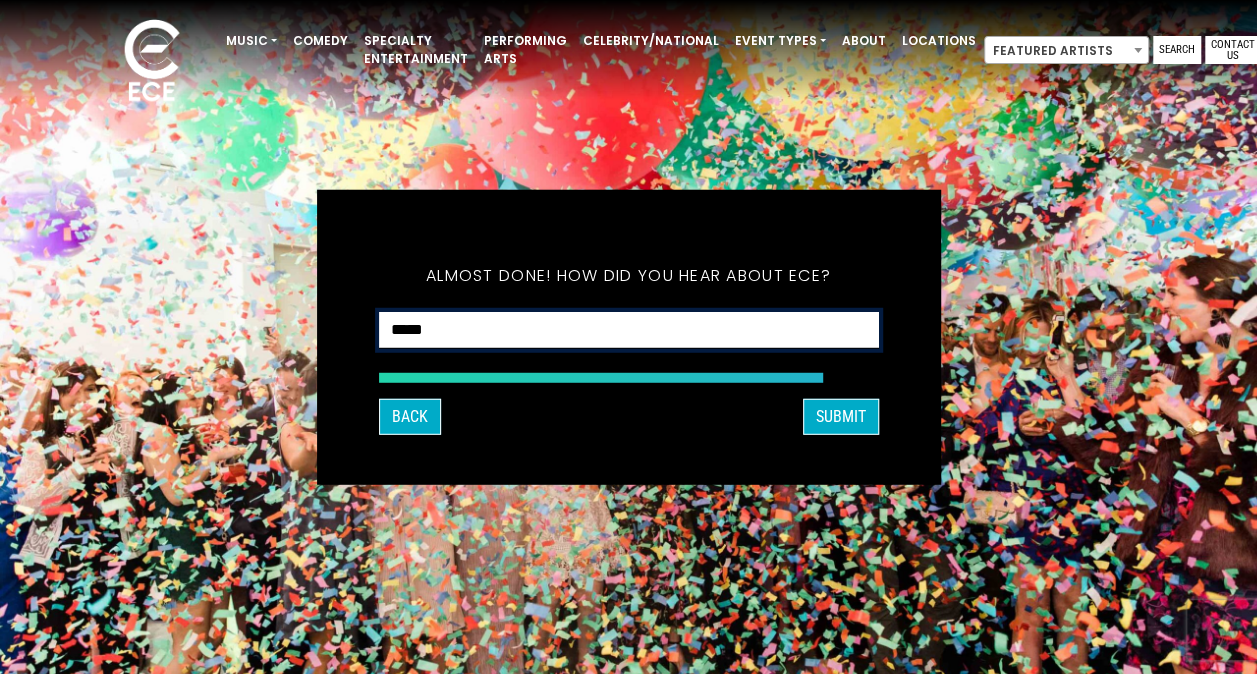 click on "**********" at bounding box center [629, 330] 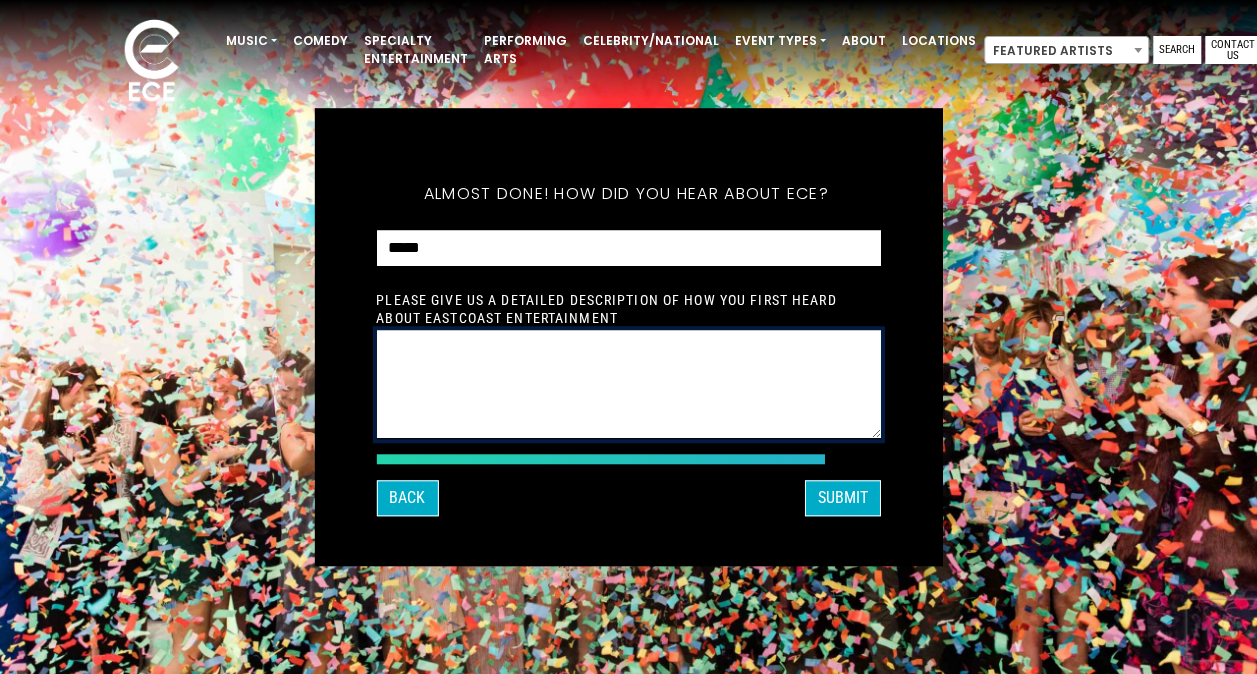 click at bounding box center [628, 384] 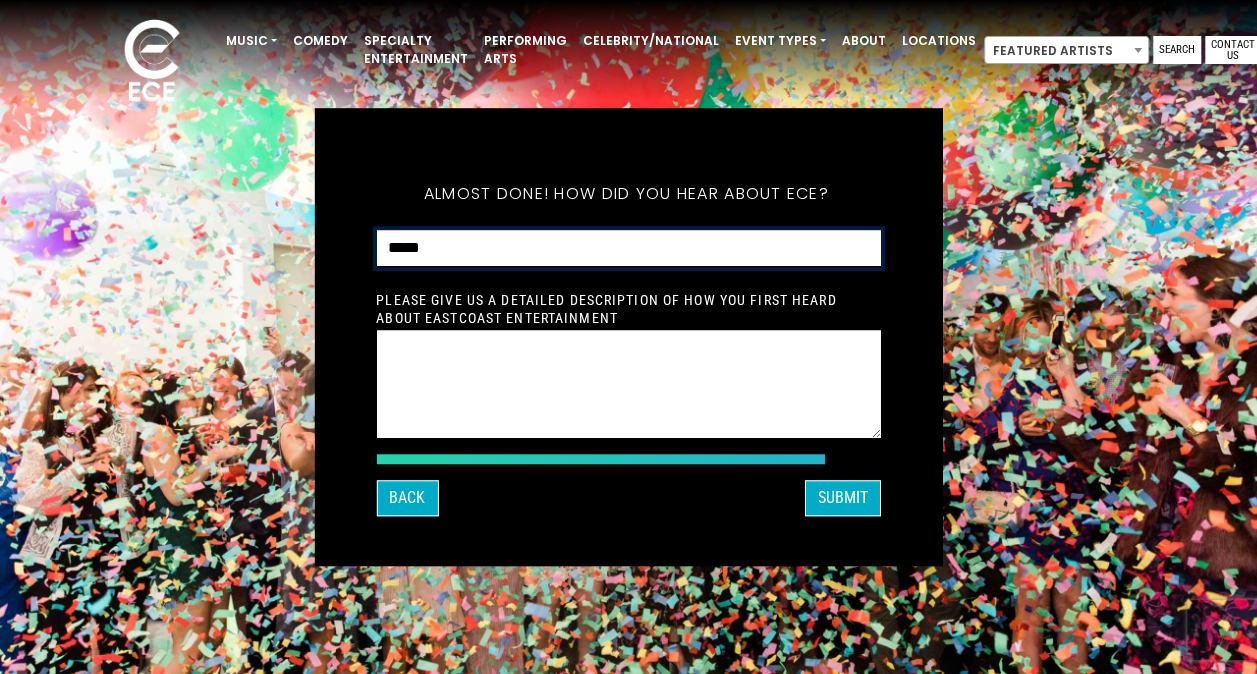 click on "**********" at bounding box center [628, 248] 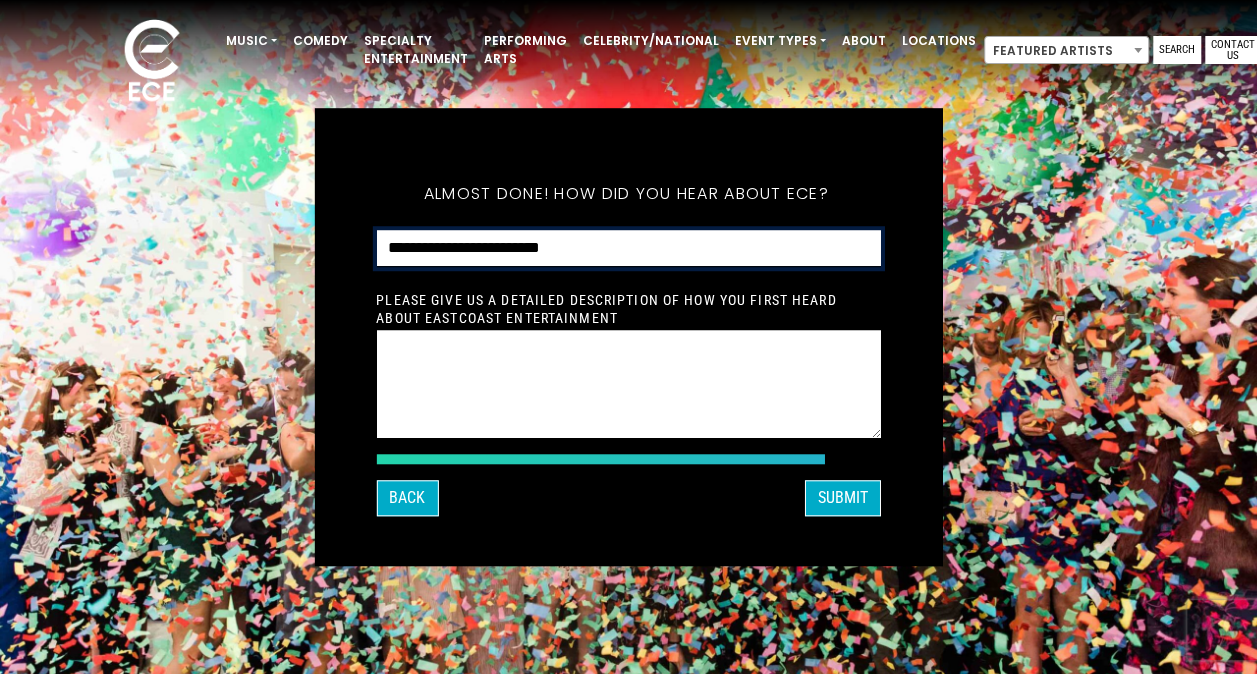 click on "**********" at bounding box center (628, 248) 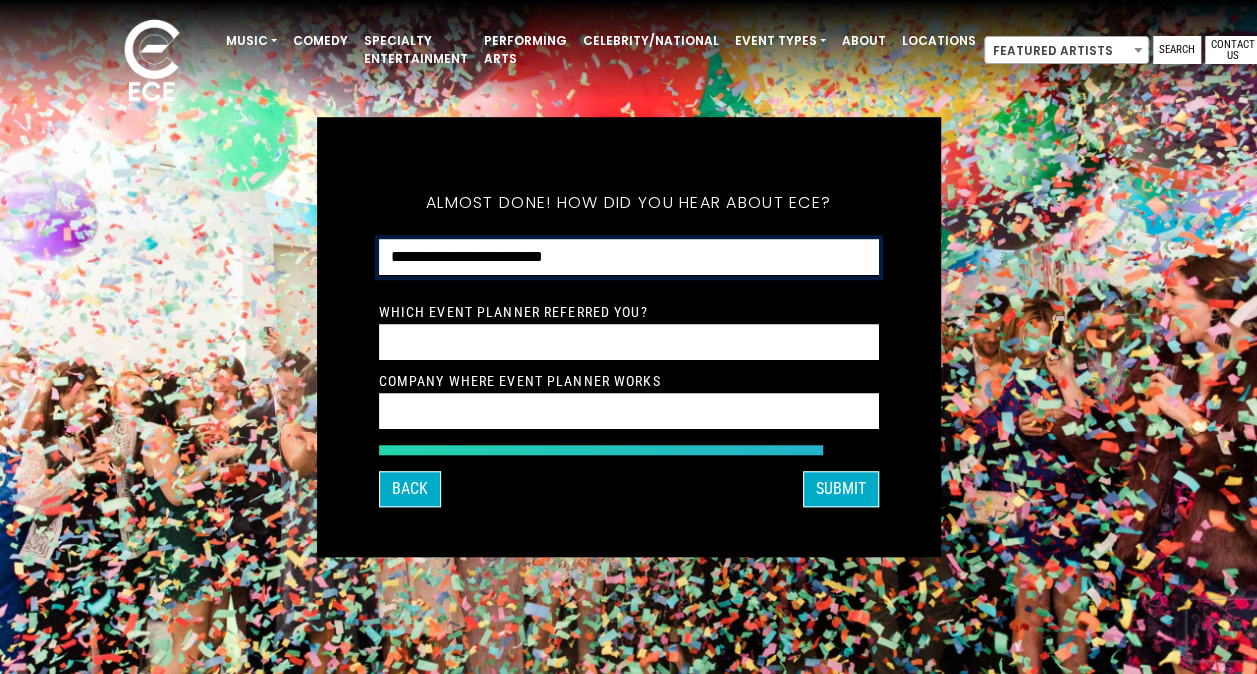 click on "**********" at bounding box center (629, 257) 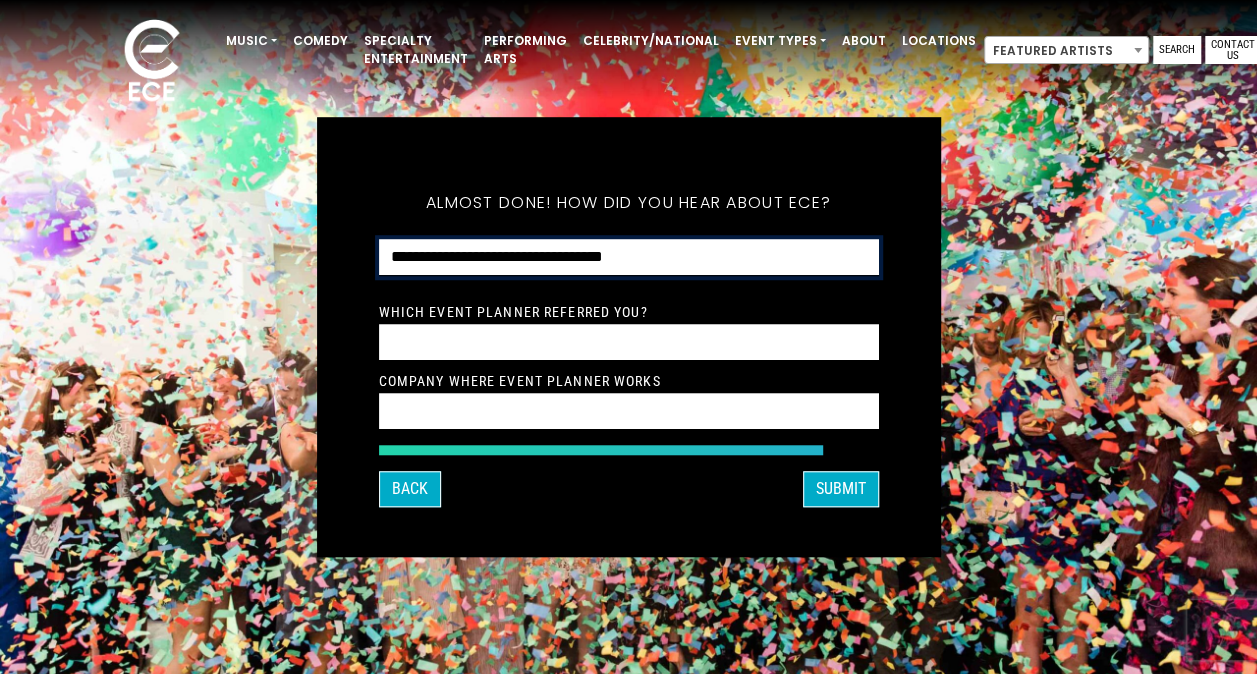 click on "**********" at bounding box center (629, 257) 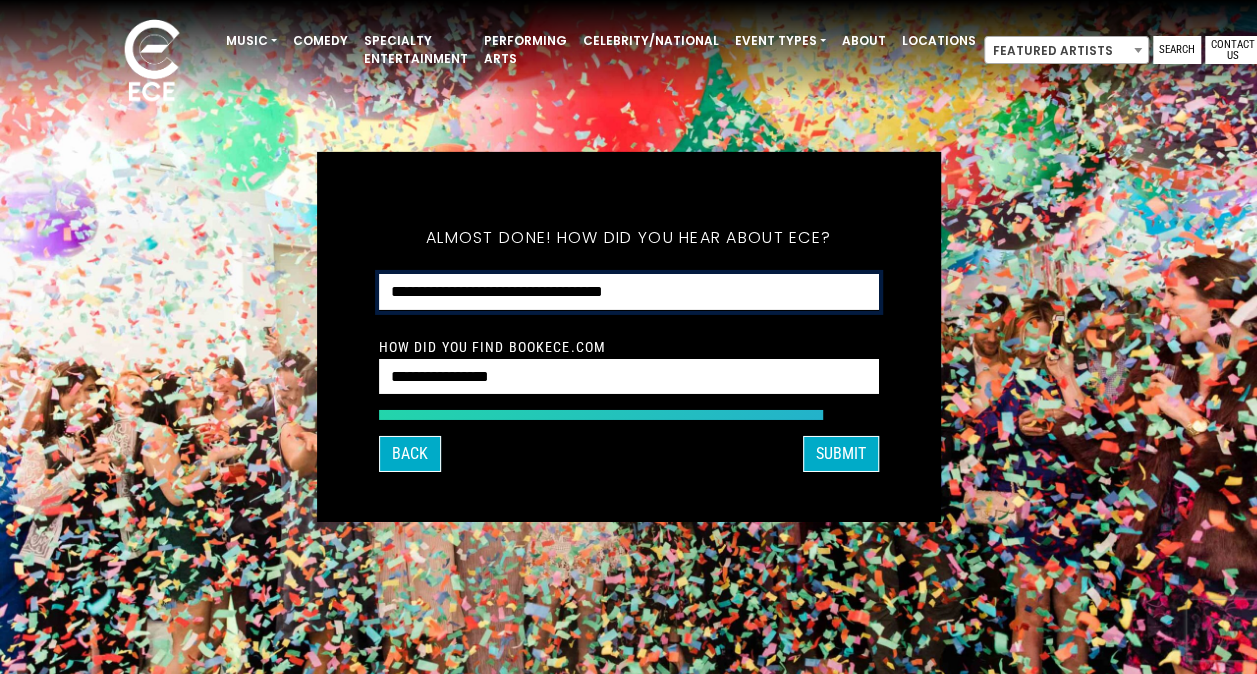 click on "**********" at bounding box center (629, 292) 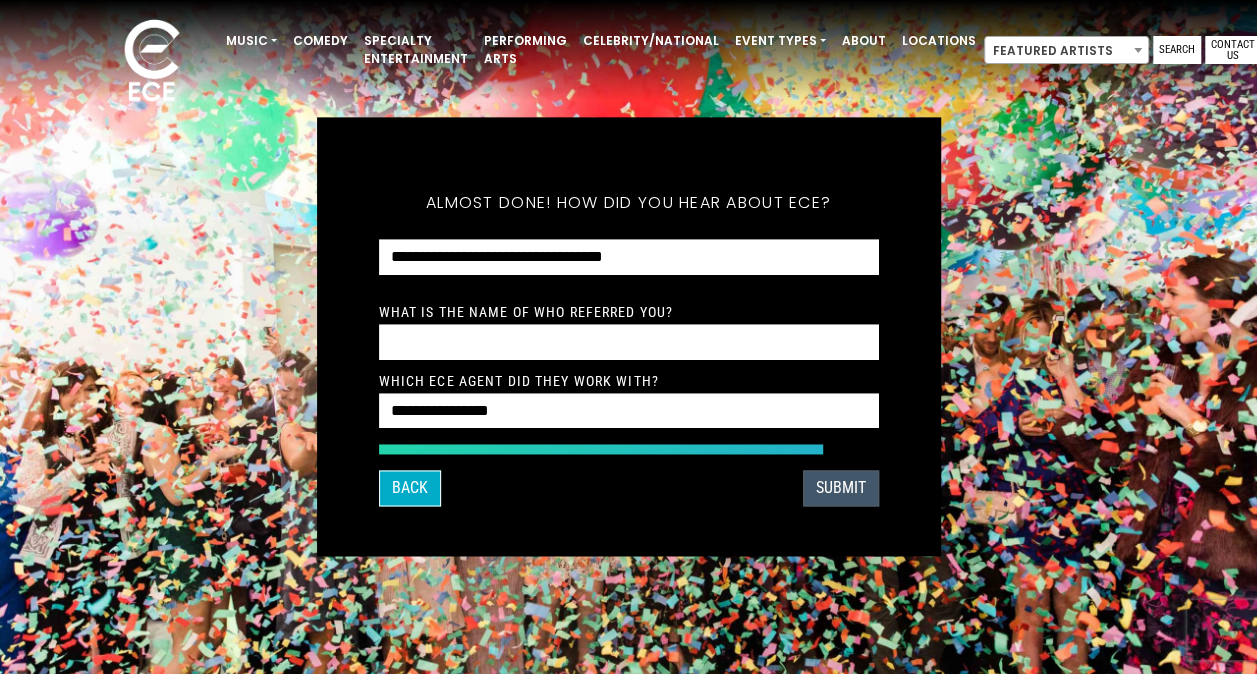 click on "SUBMIT" at bounding box center [841, 489] 